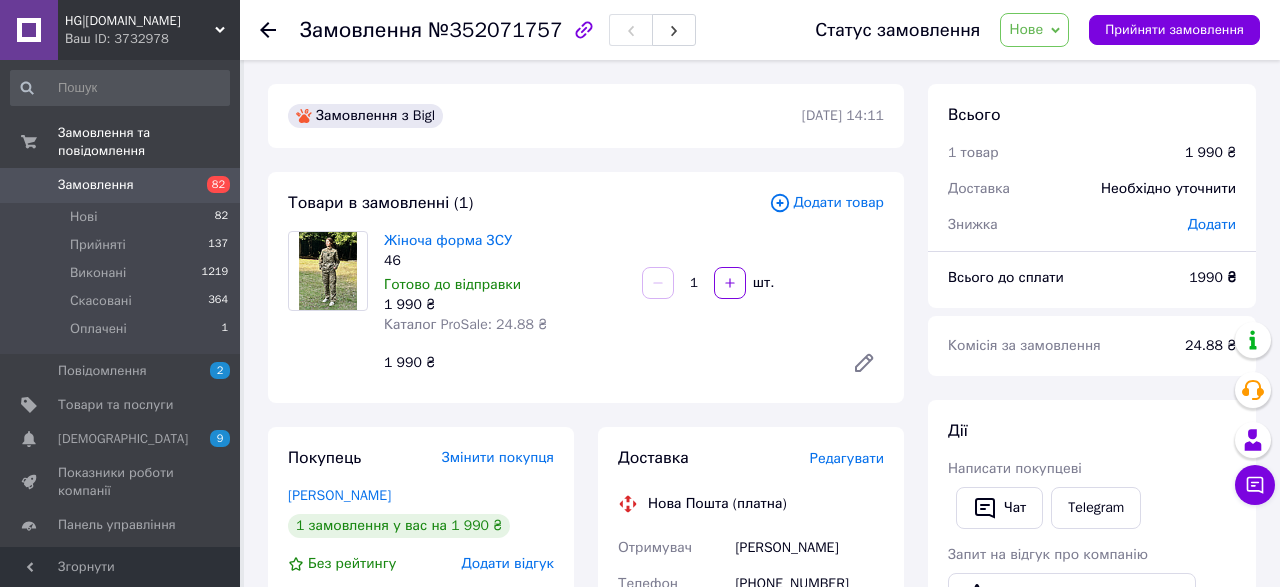 scroll, scrollTop: 104, scrollLeft: 0, axis: vertical 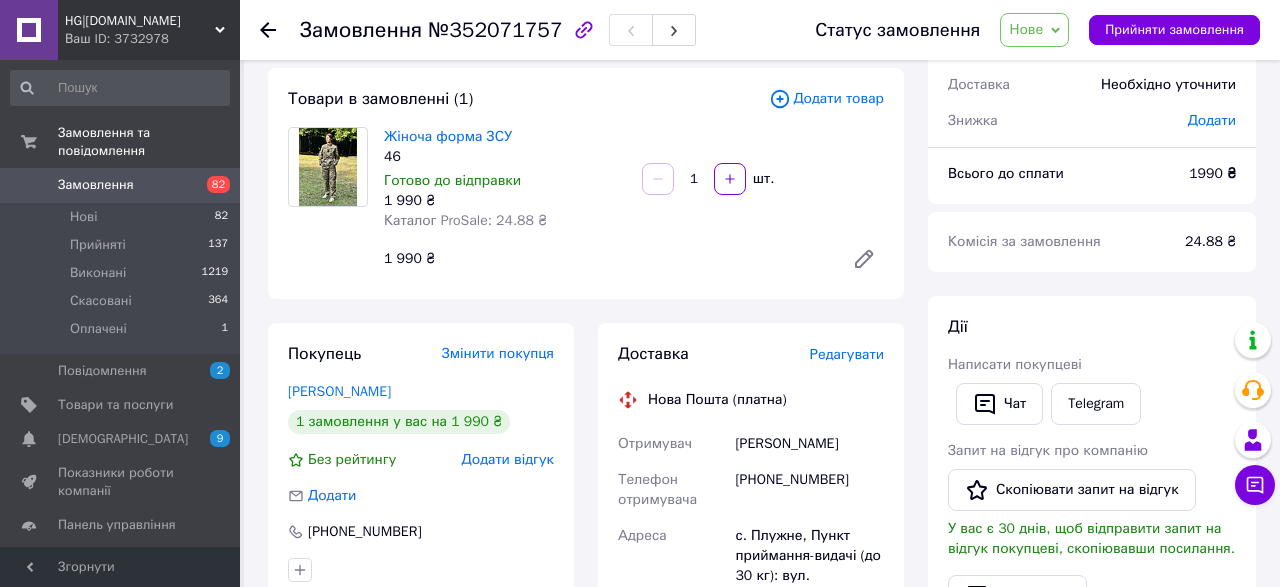 click on "Замовлення" at bounding box center (96, 185) 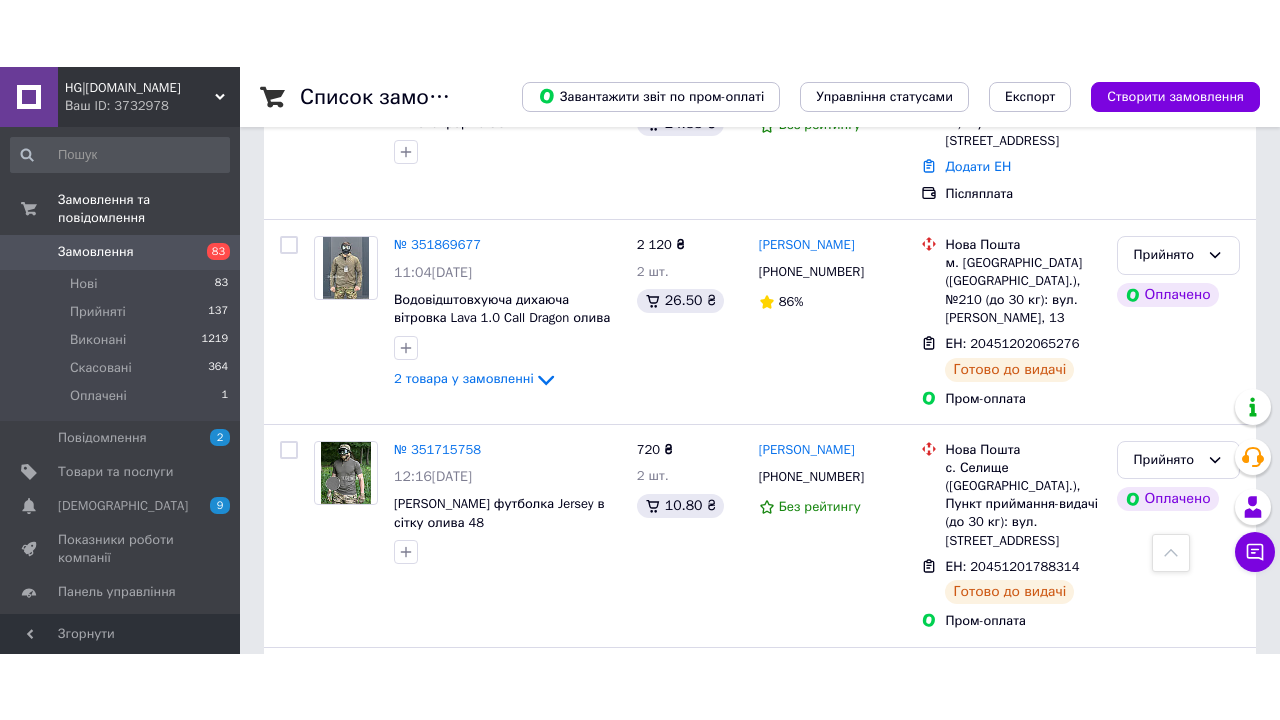 scroll, scrollTop: 0, scrollLeft: 0, axis: both 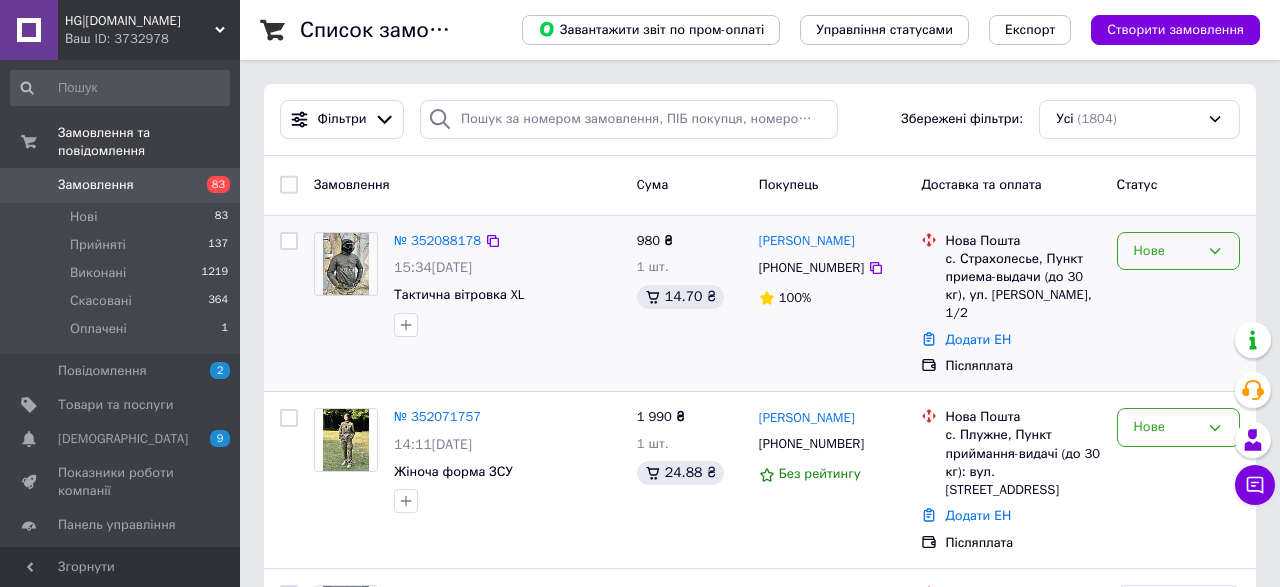 click on "Нове" at bounding box center (1166, 251) 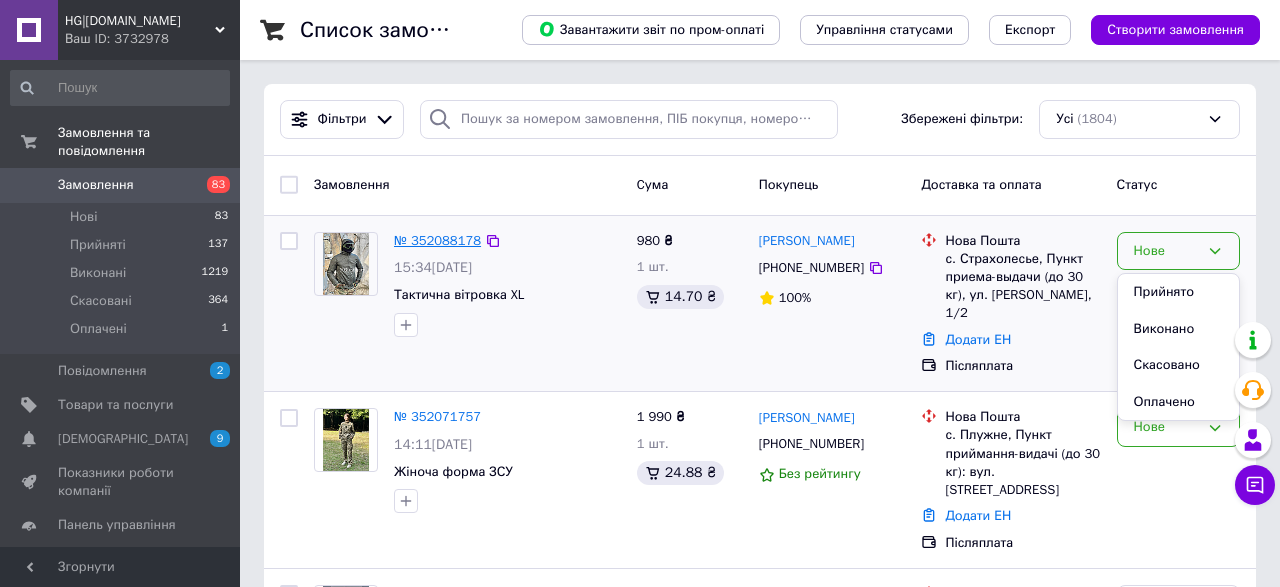 click on "№ 352088178" at bounding box center [437, 240] 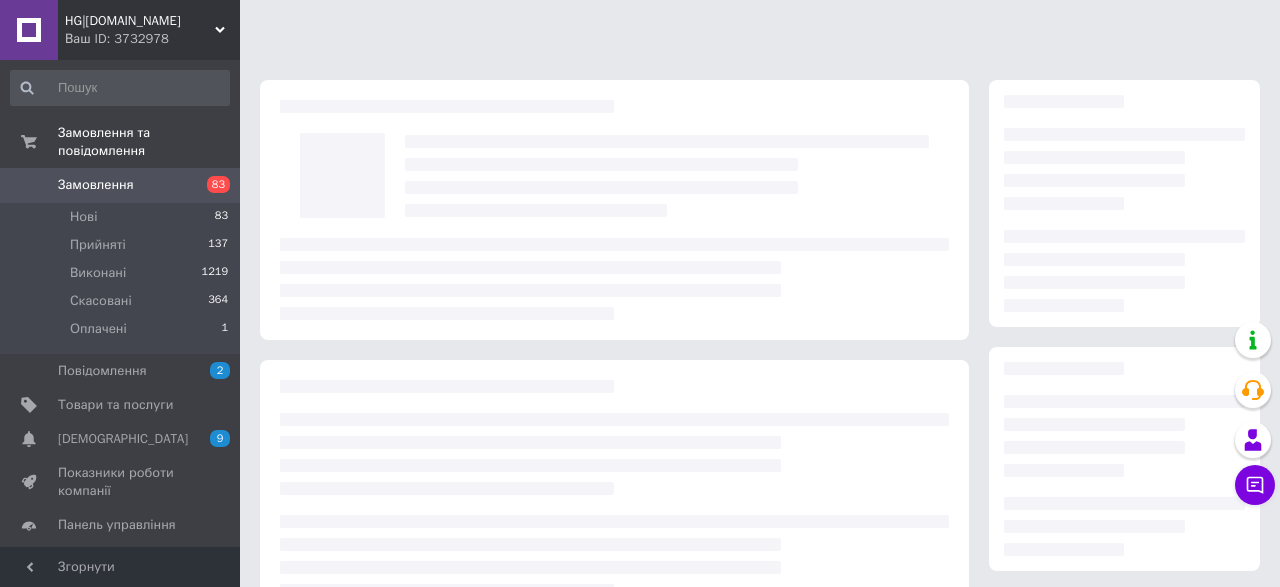 click on "Замовлення" at bounding box center [121, 185] 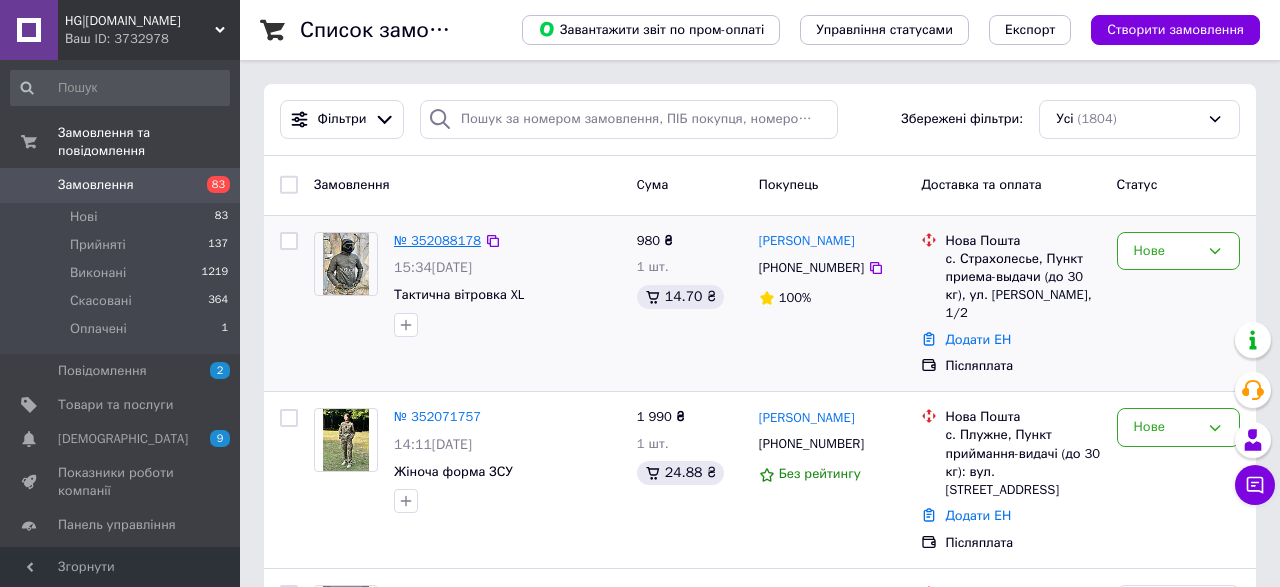click on "№ 352088178" at bounding box center [437, 240] 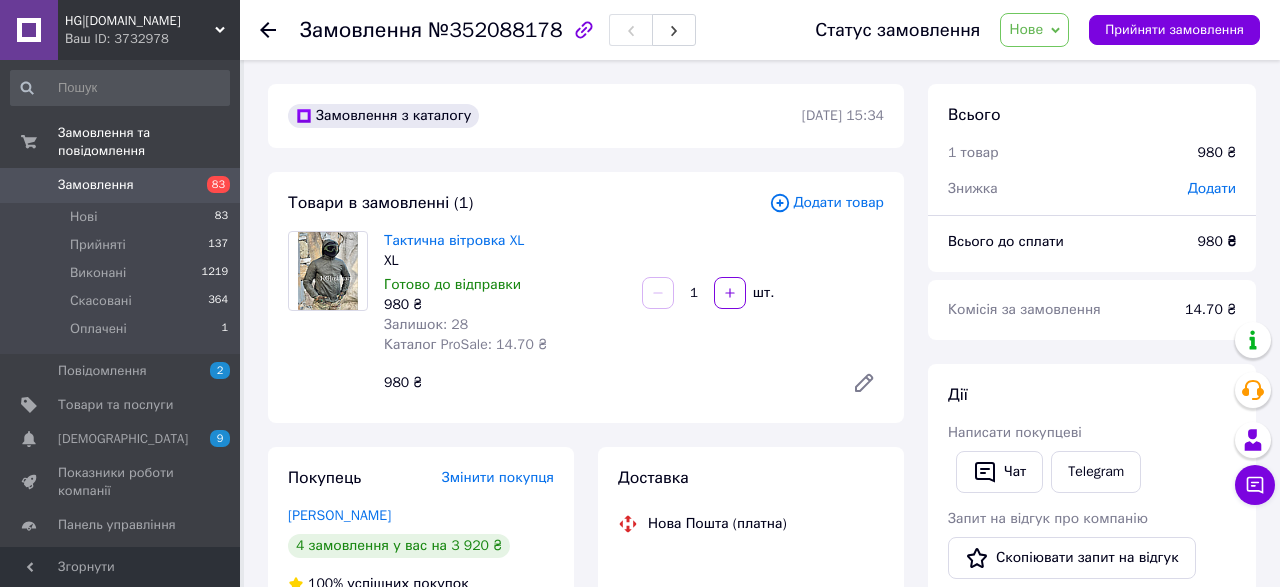 click on "Додати" at bounding box center [1212, 188] 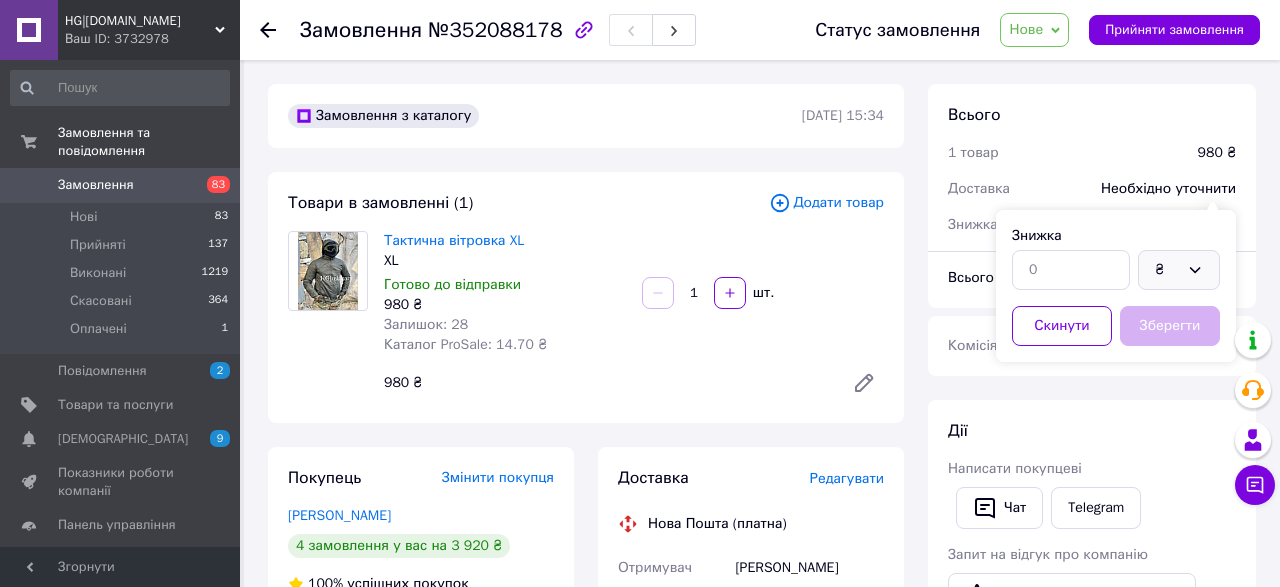 click on "₴" at bounding box center (1179, 270) 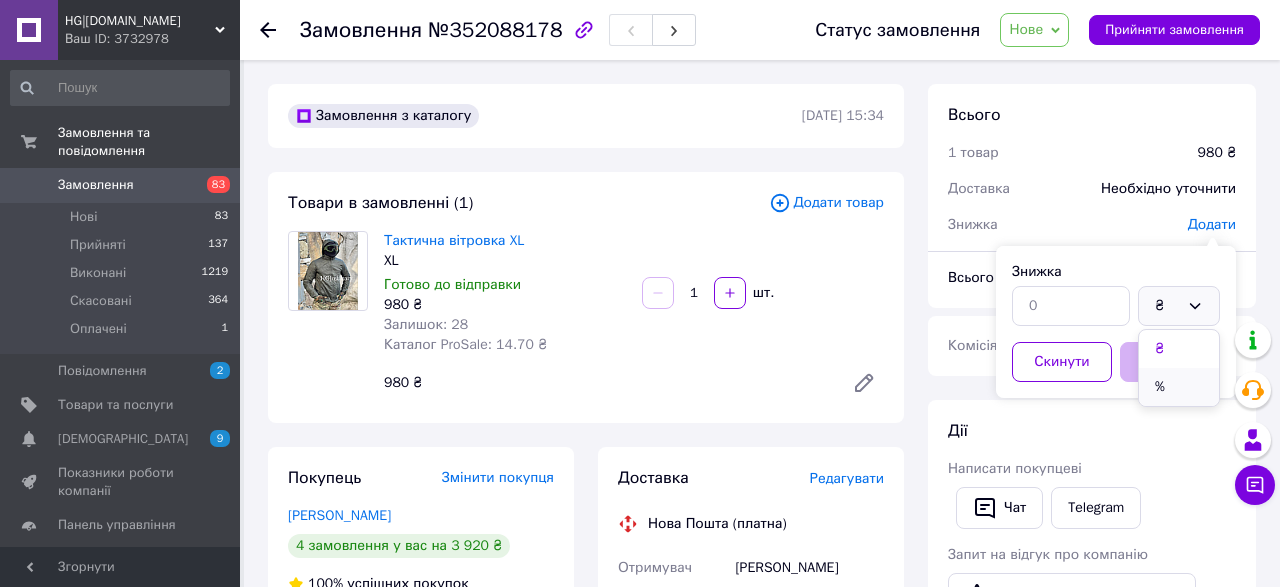 click on "%" at bounding box center (1179, 387) 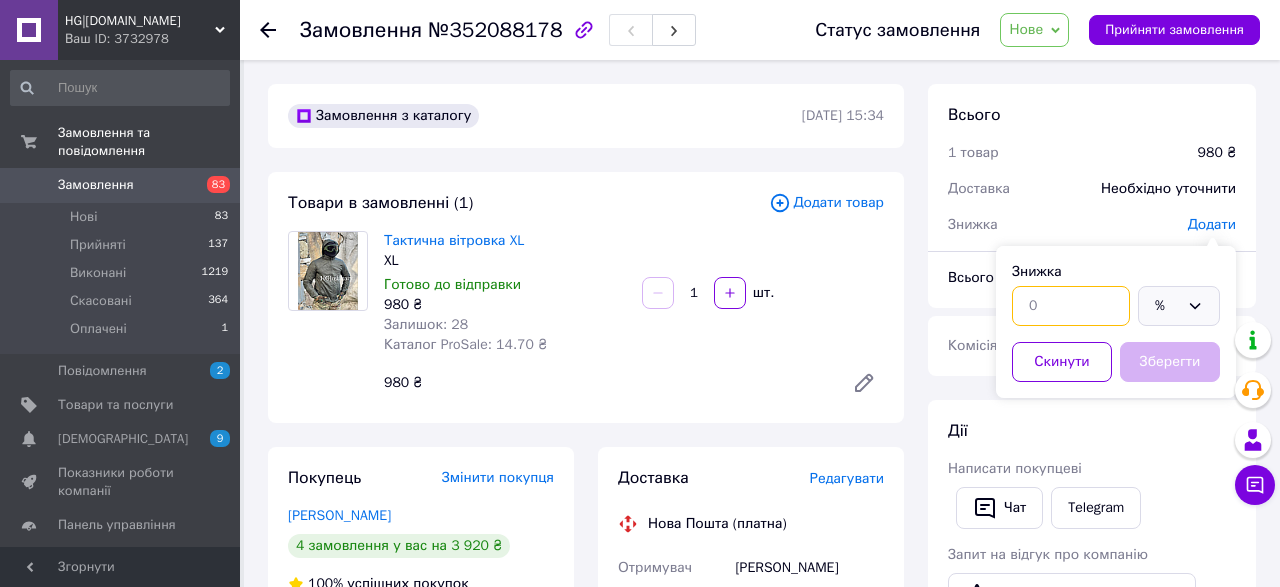 click at bounding box center [1071, 306] 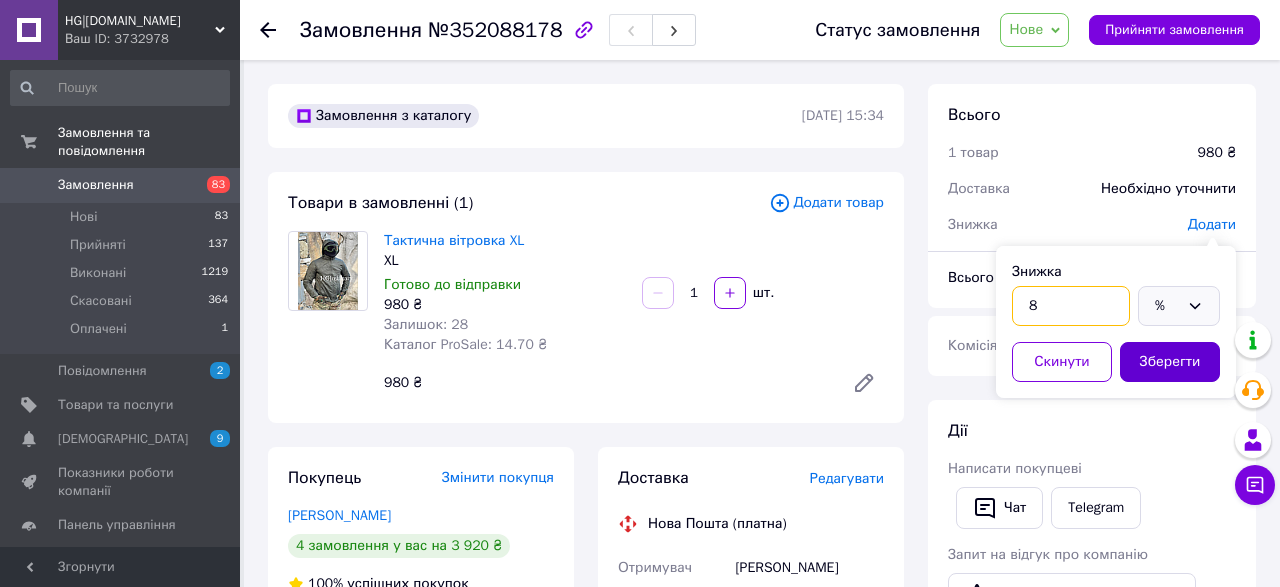 type on "8" 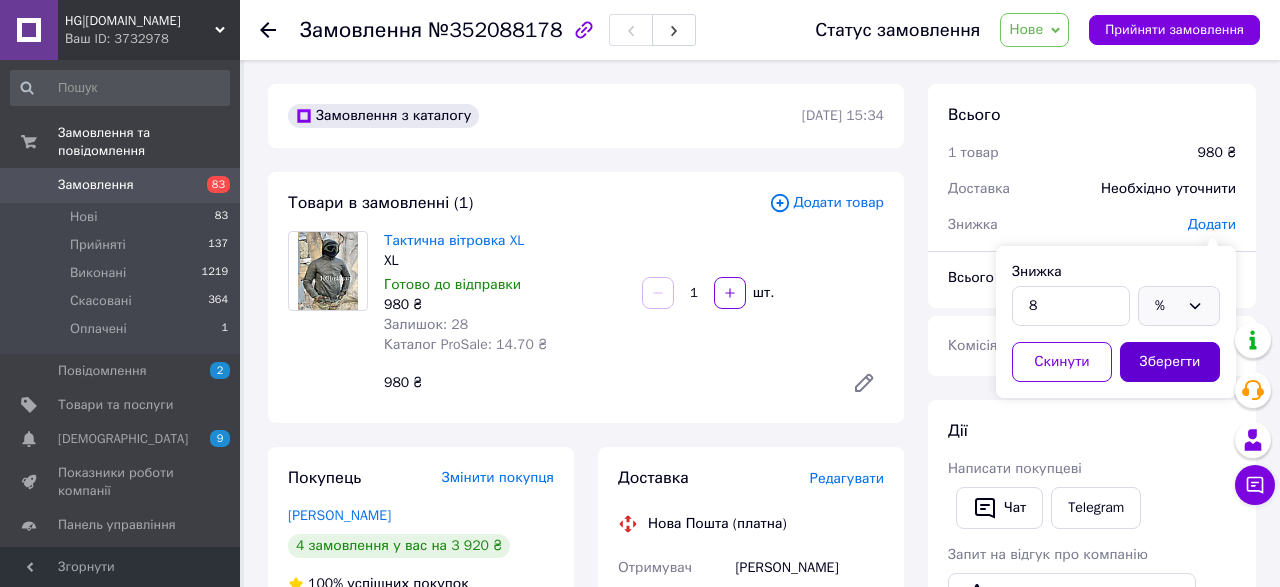click on "Зберегти" at bounding box center (1170, 362) 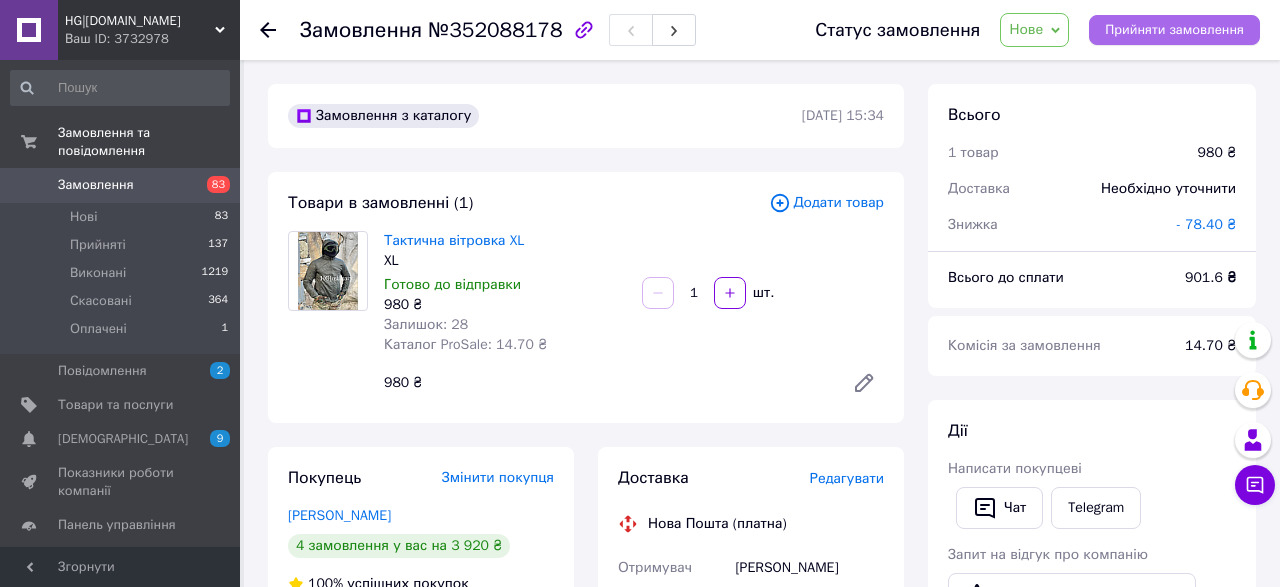 click on "Прийняти замовлення" at bounding box center [1174, 30] 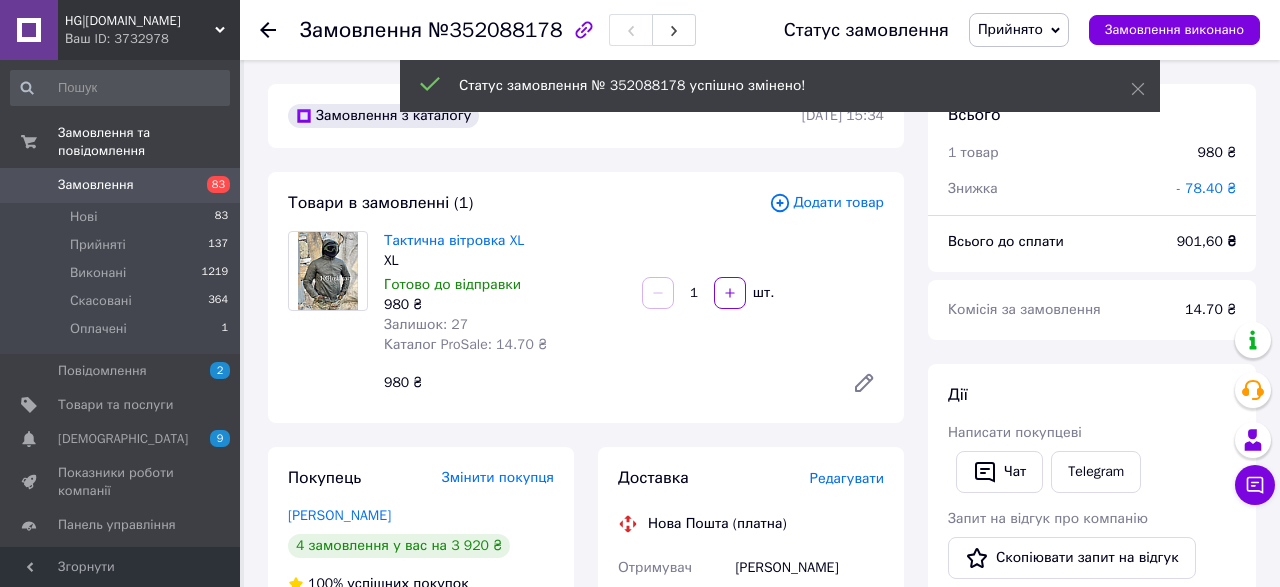 click on "Замовлення" at bounding box center (121, 185) 